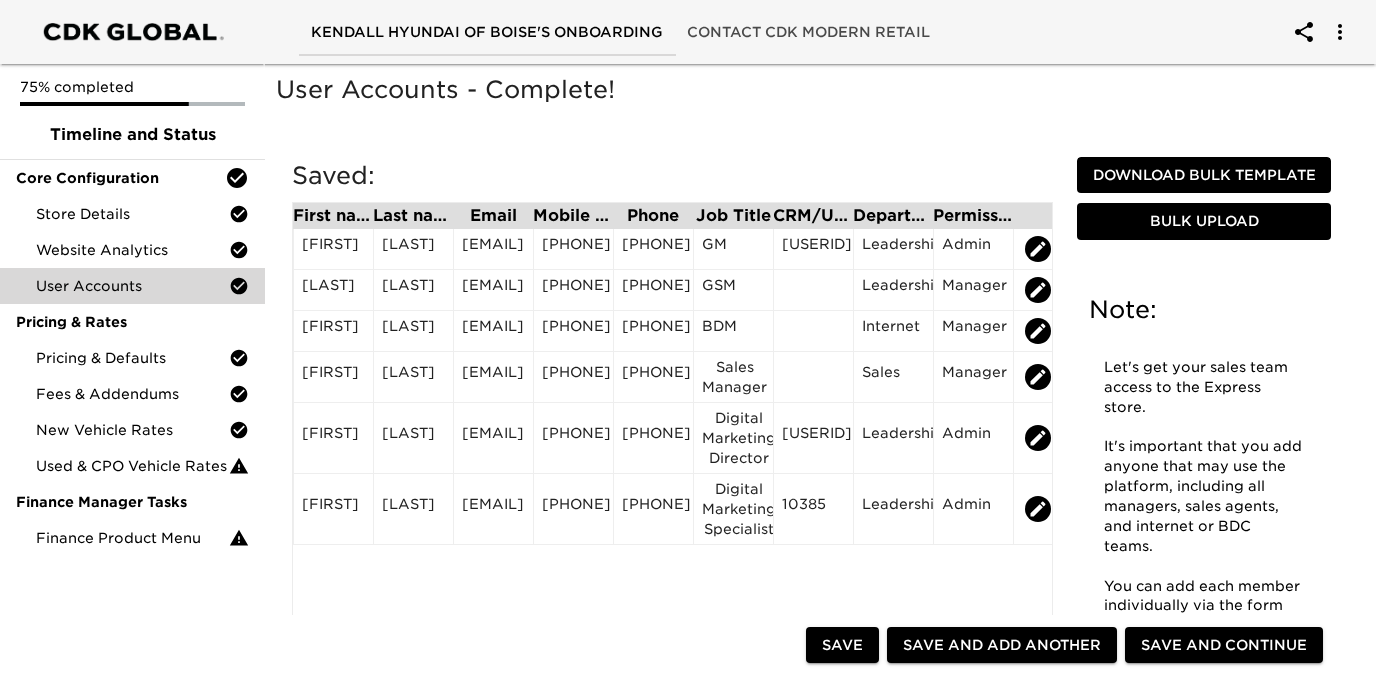 scroll, scrollTop: 0, scrollLeft: 0, axis: both 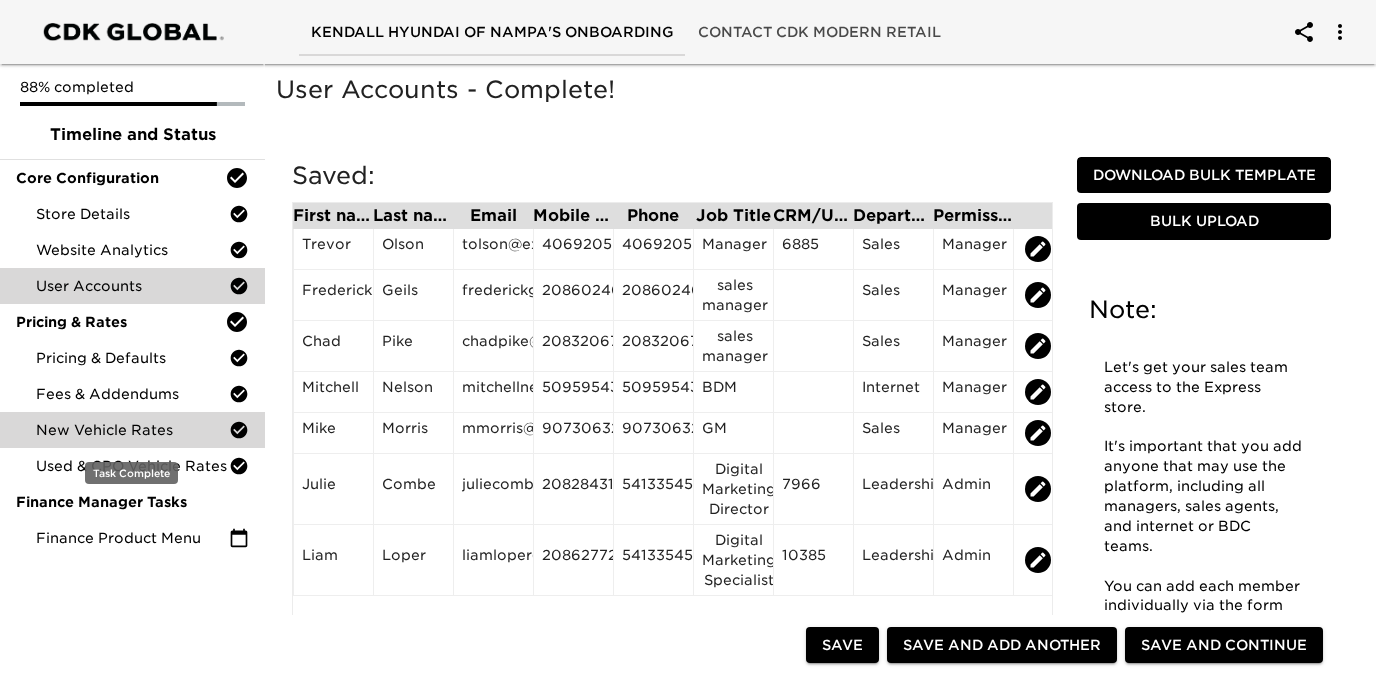 click on "New Vehicle Rates" at bounding box center [132, 430] 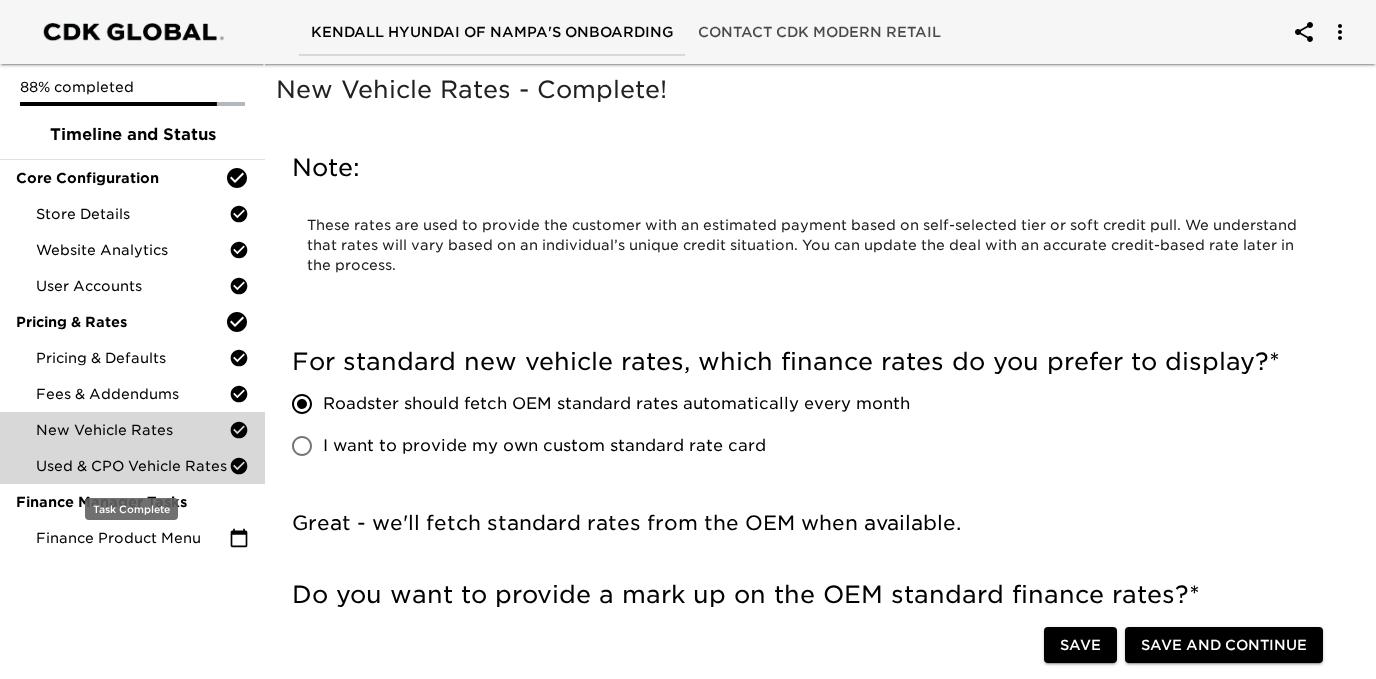 click on "Used & CPO Vehicle Rates" at bounding box center [132, 466] 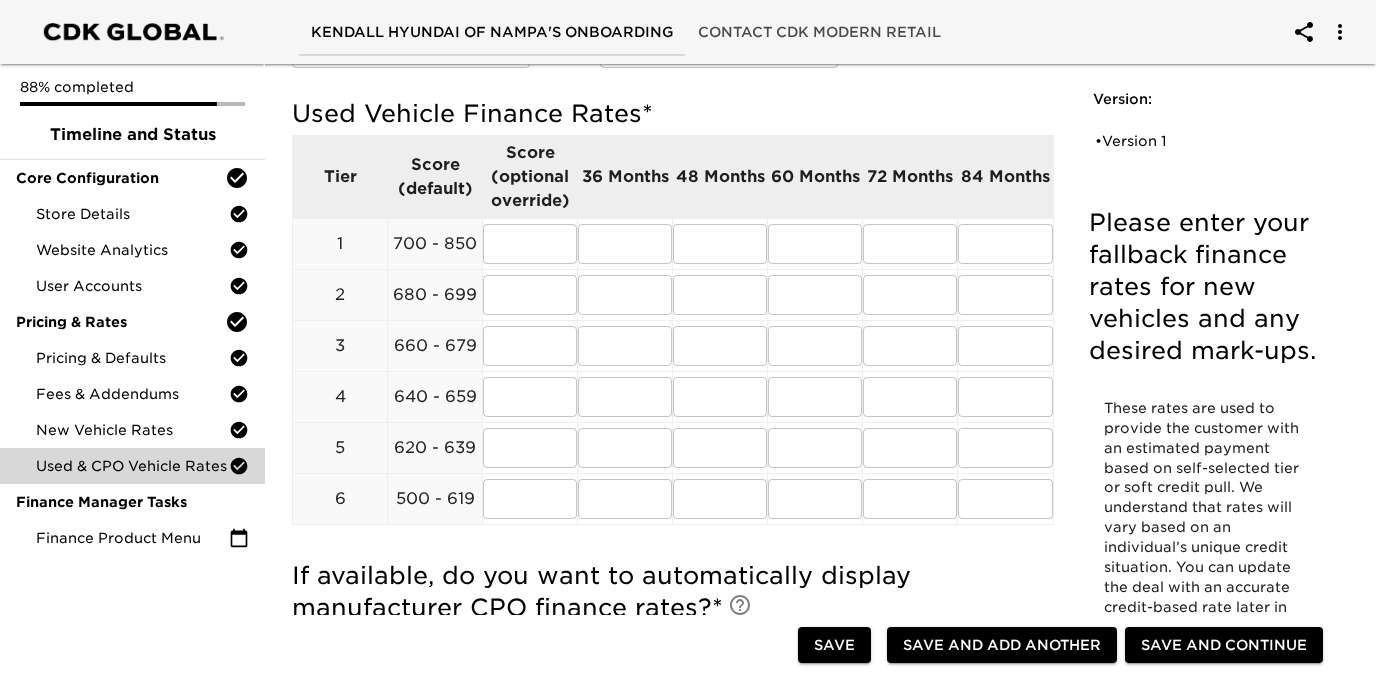 scroll, scrollTop: 202, scrollLeft: 0, axis: vertical 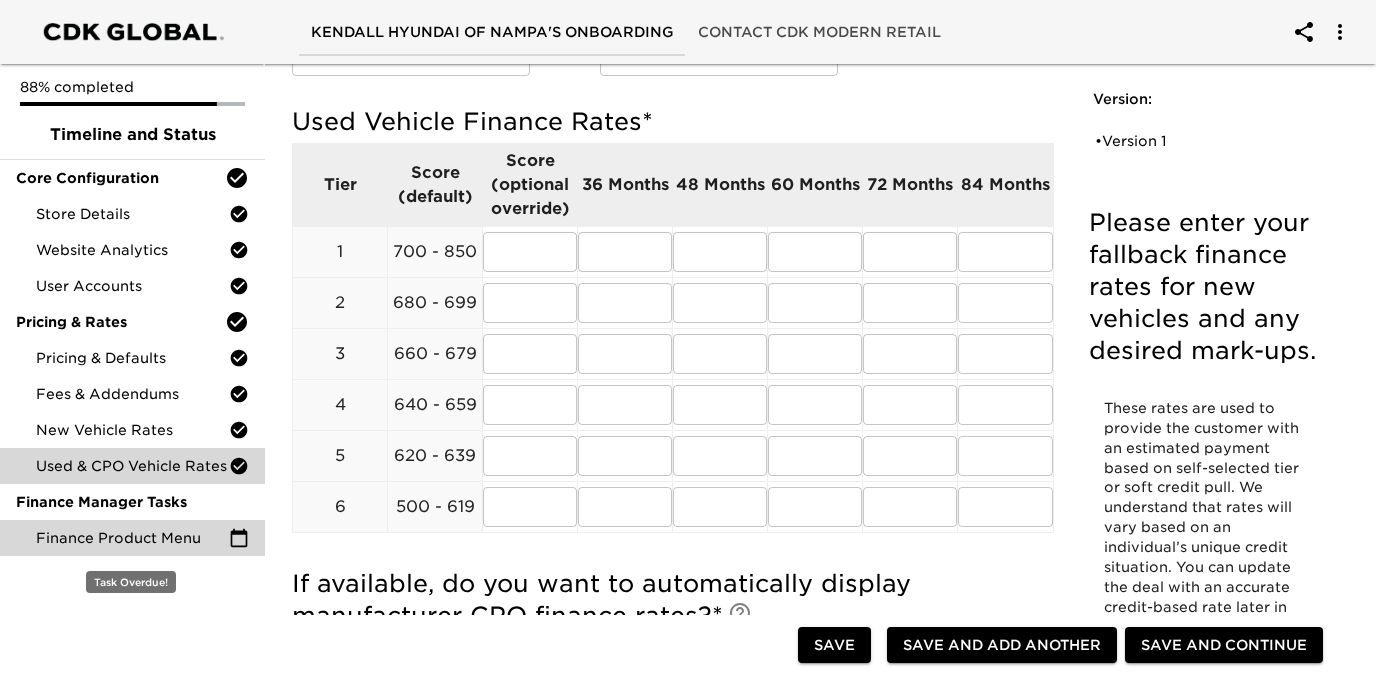 click on "Finance Product Menu" at bounding box center [132, 538] 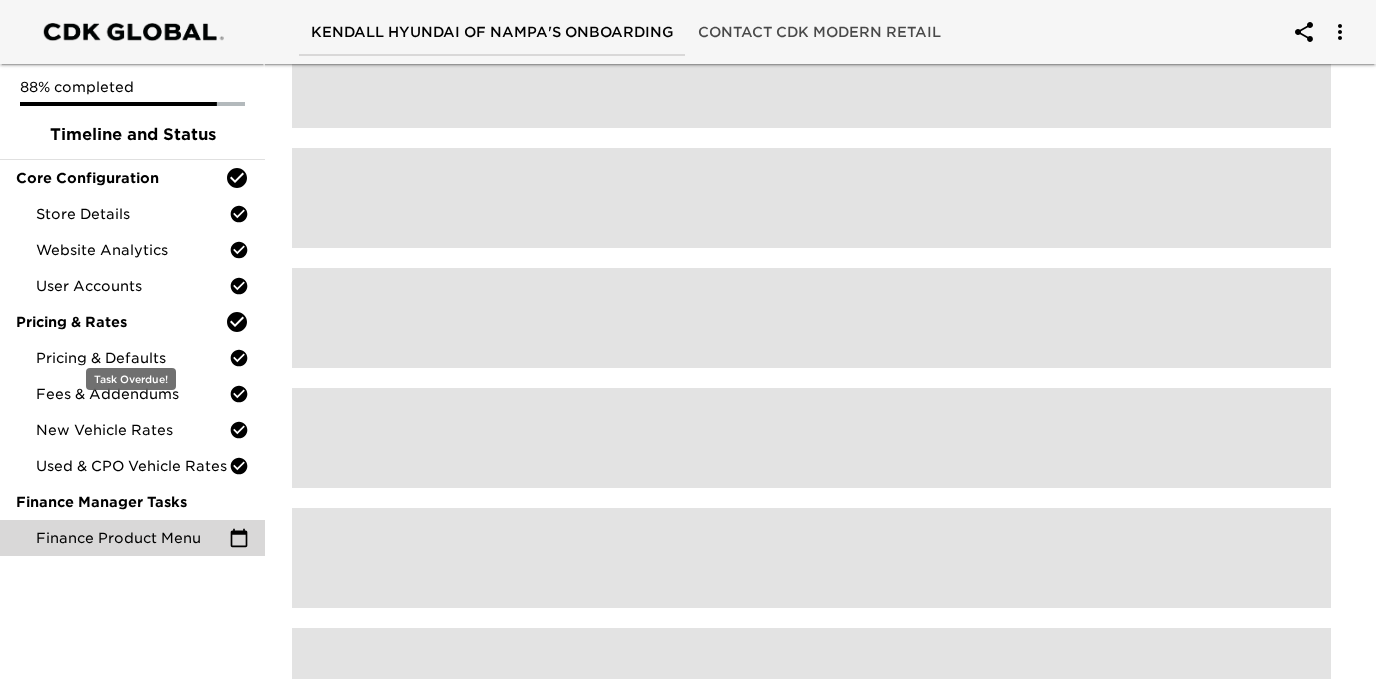 scroll, scrollTop: 0, scrollLeft: 0, axis: both 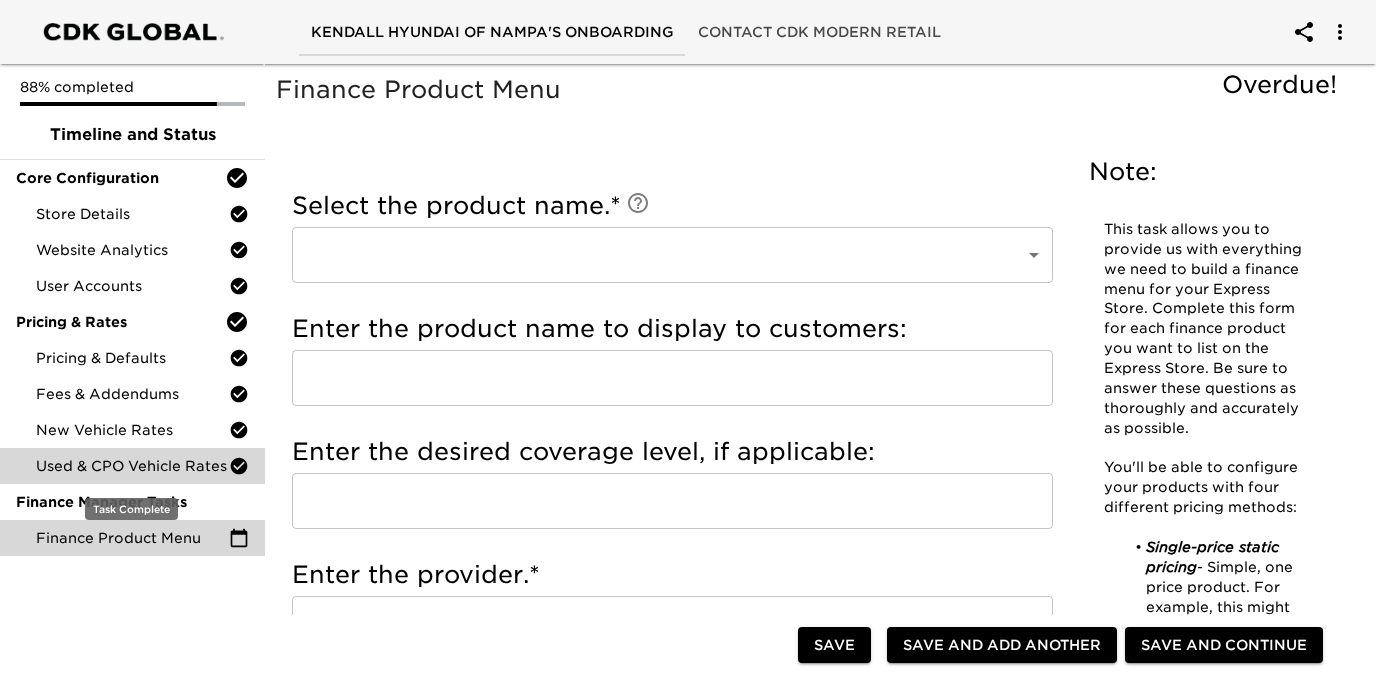 click on "Used & CPO Vehicle Rates" at bounding box center (132, 466) 